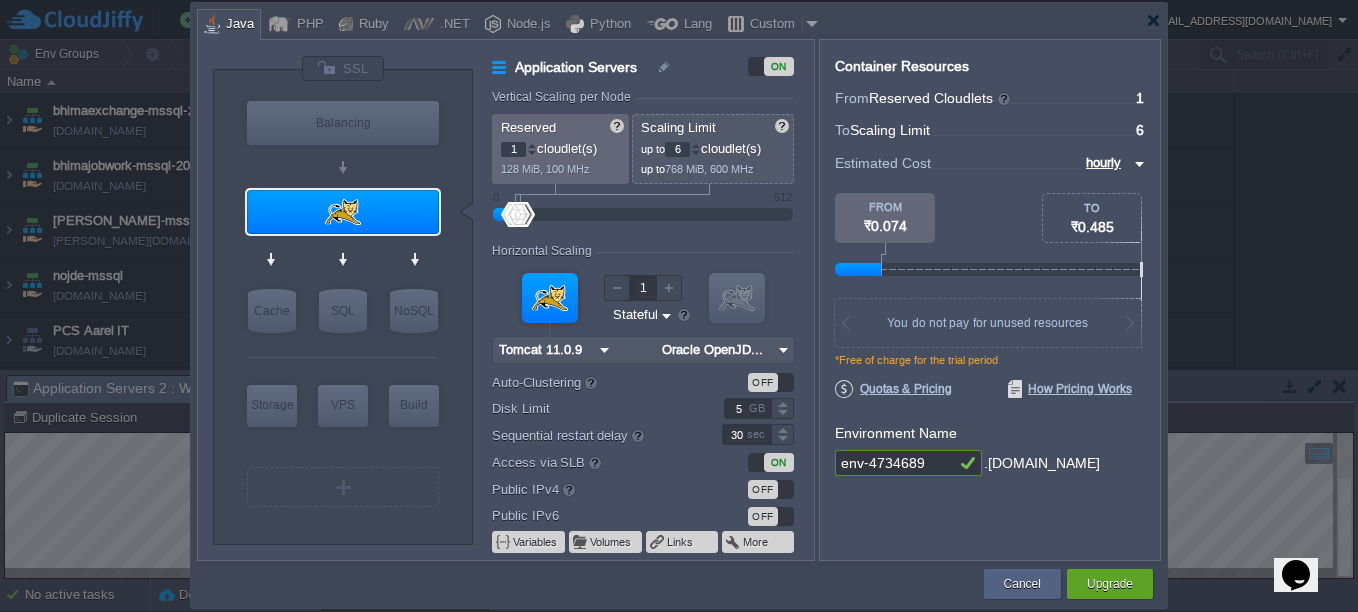 scroll, scrollTop: 0, scrollLeft: 0, axis: both 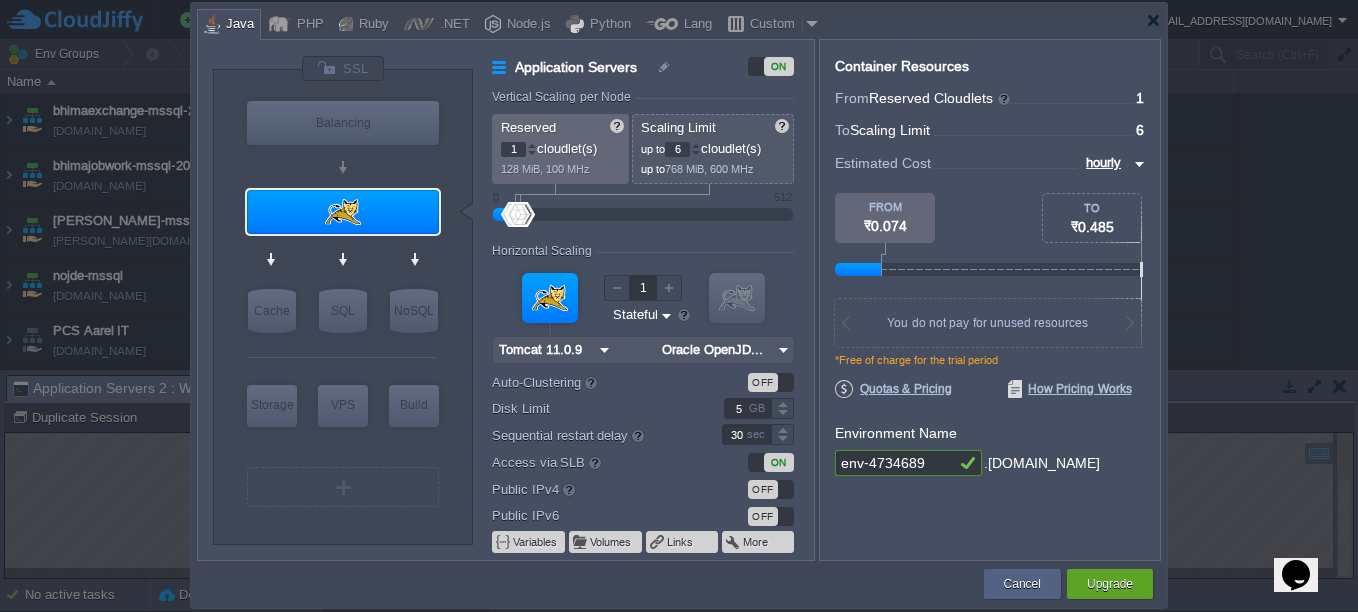 type on "AlmaLinux 9.6" 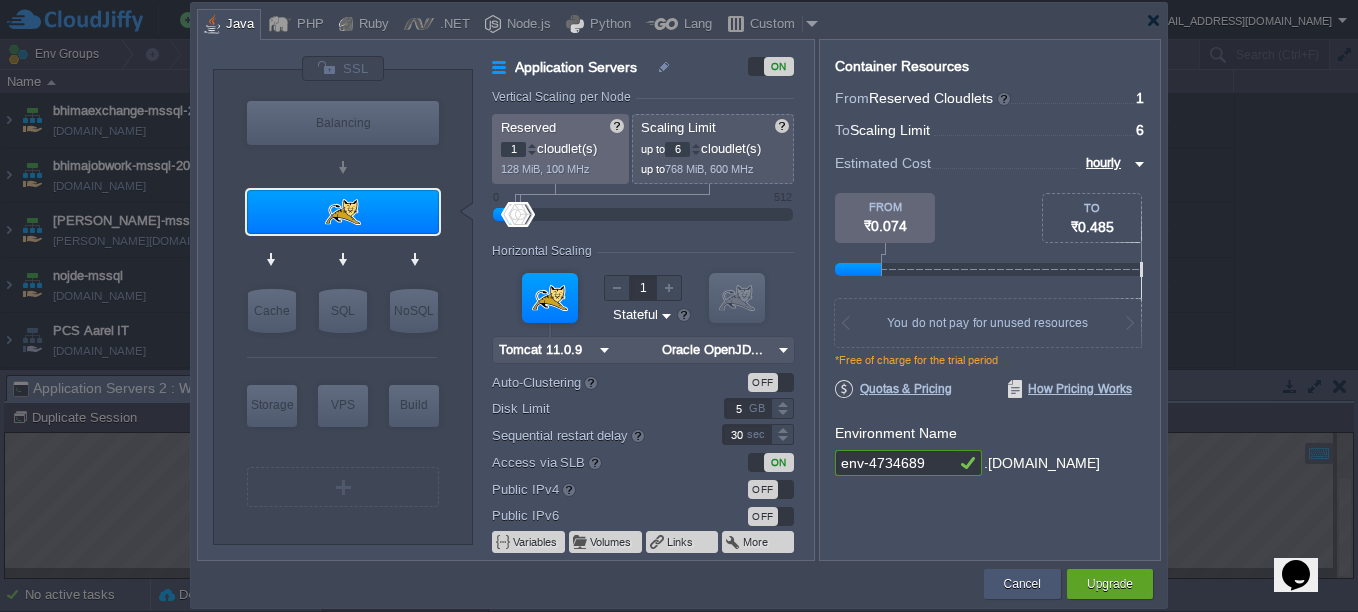 click on "Cancel" at bounding box center (1022, 584) 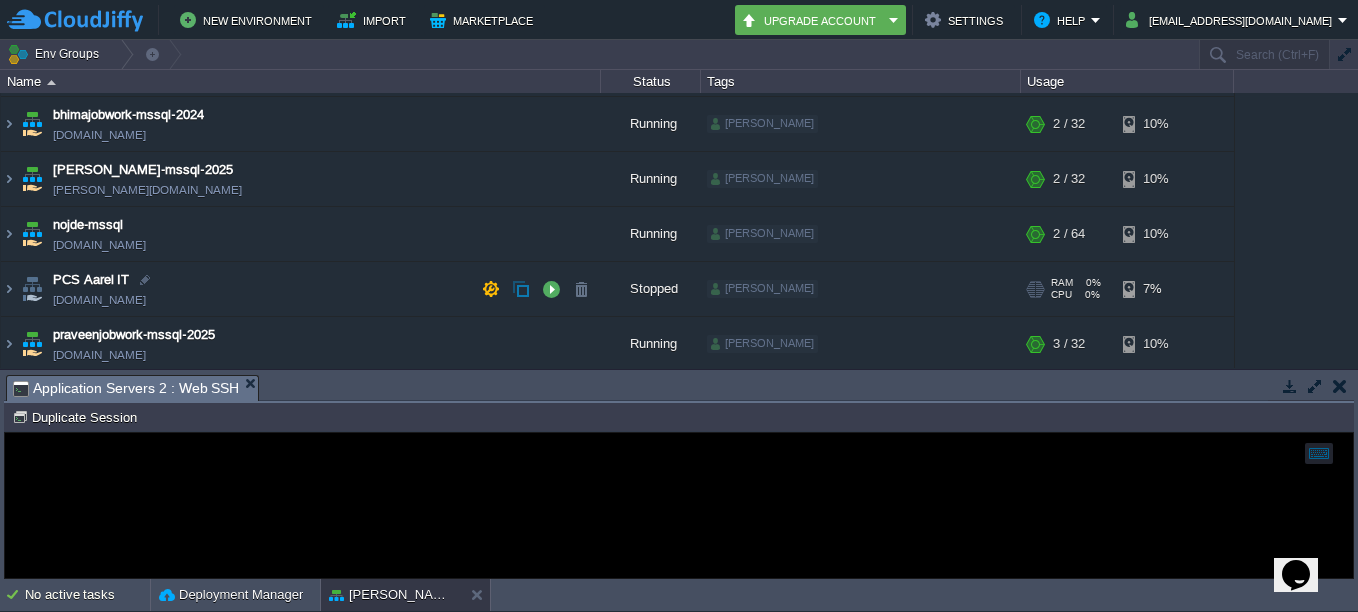 scroll, scrollTop: 0, scrollLeft: 0, axis: both 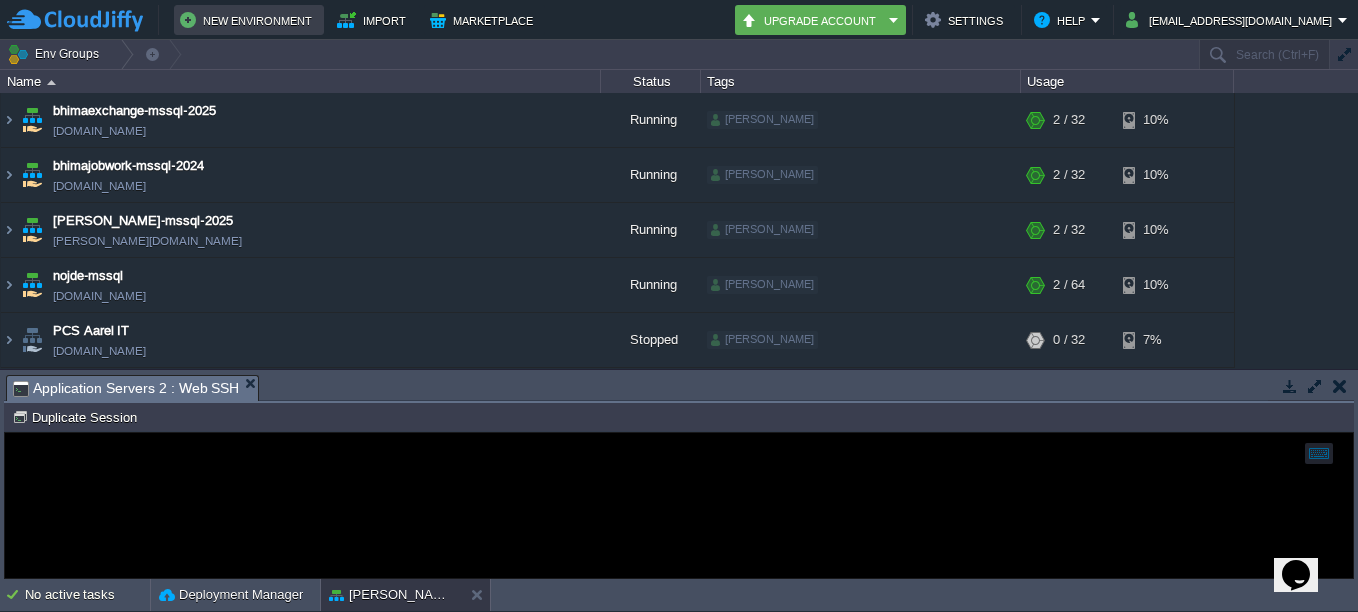 click on "New Environment" at bounding box center (249, 20) 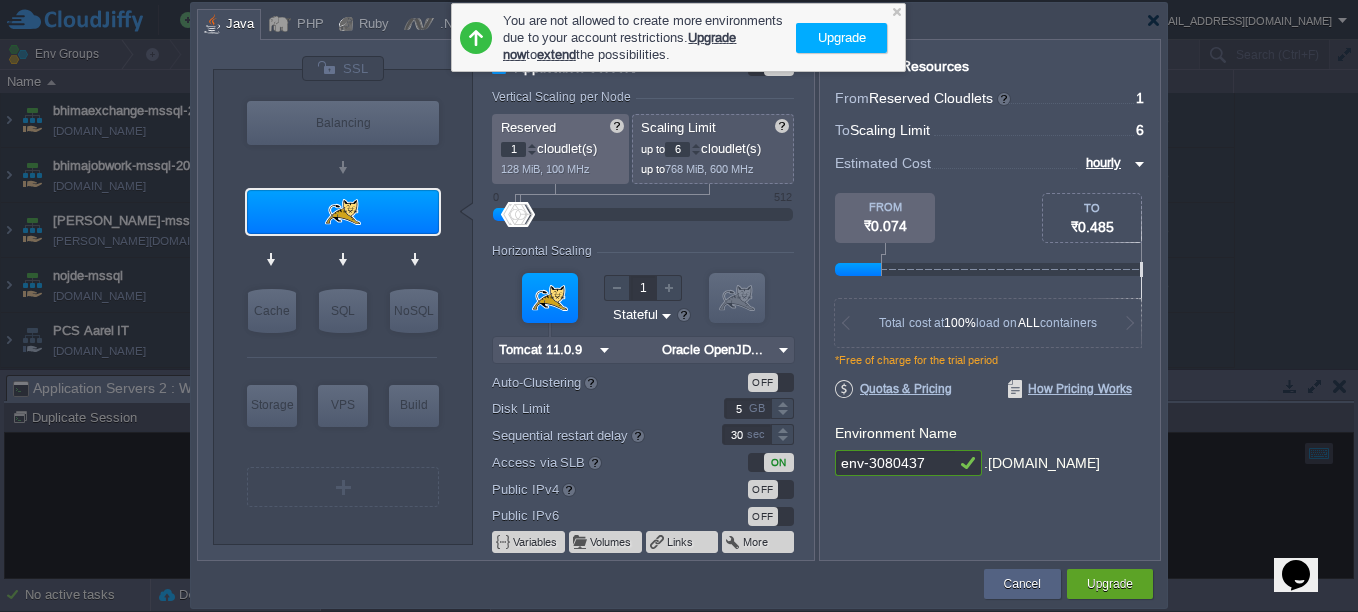 type on "Tomcat 11.0.9" 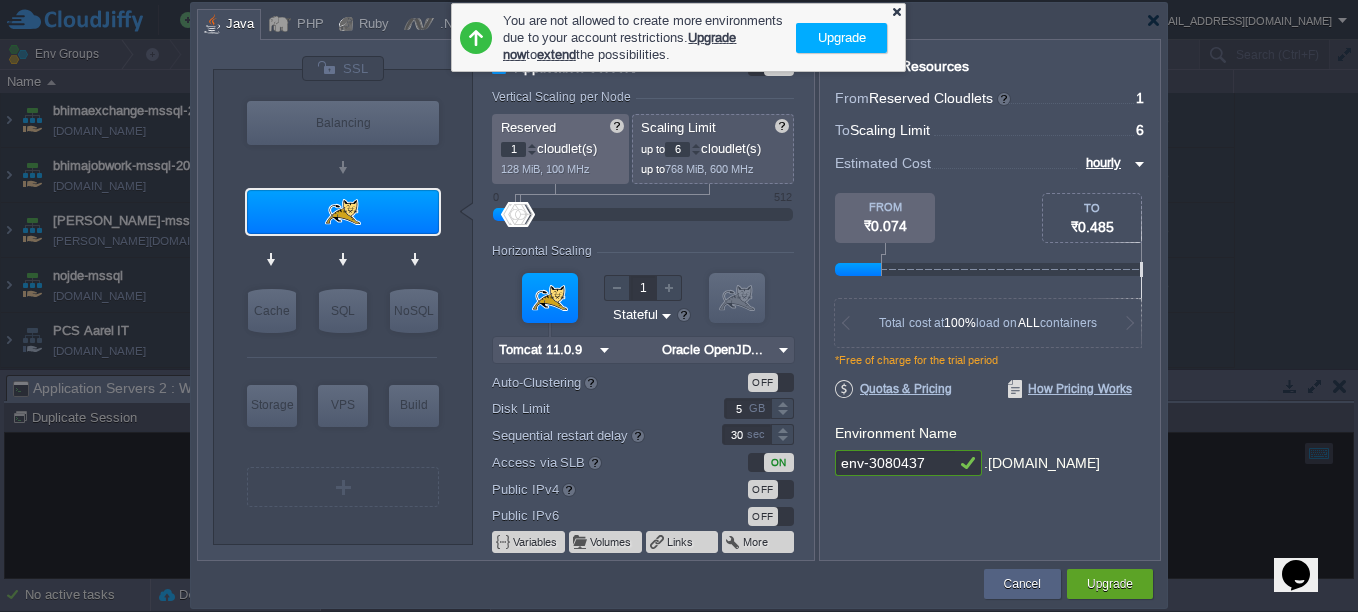 click at bounding box center [896, 11] 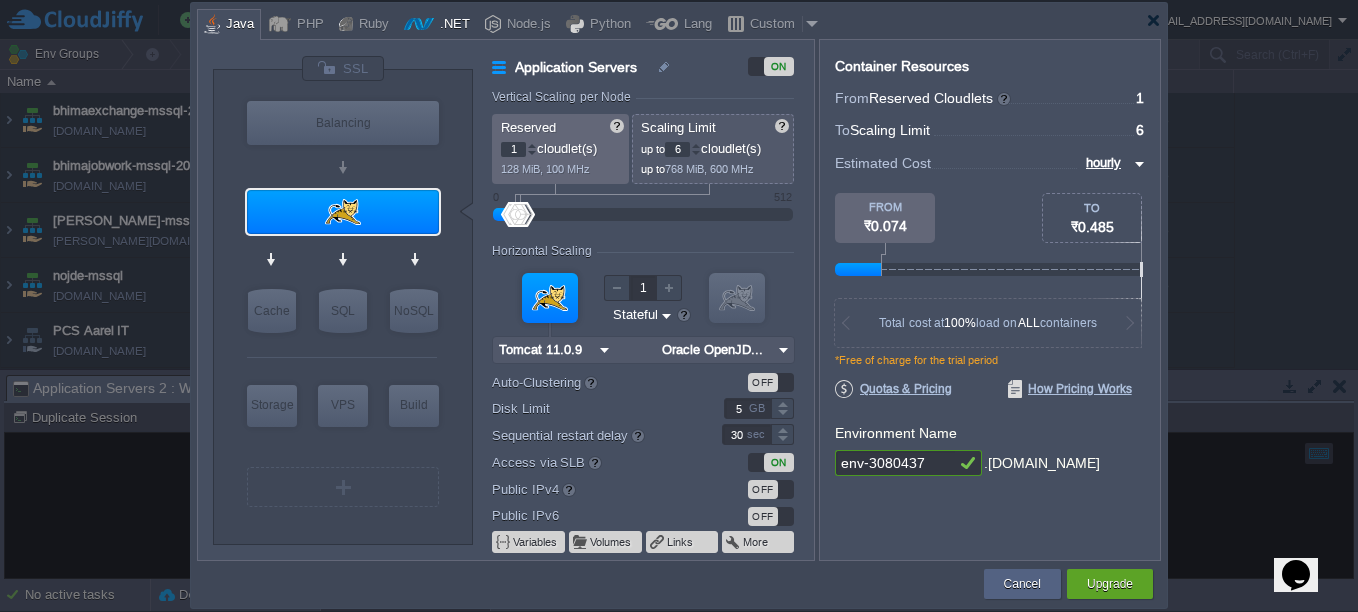 click at bounding box center (419, 24) 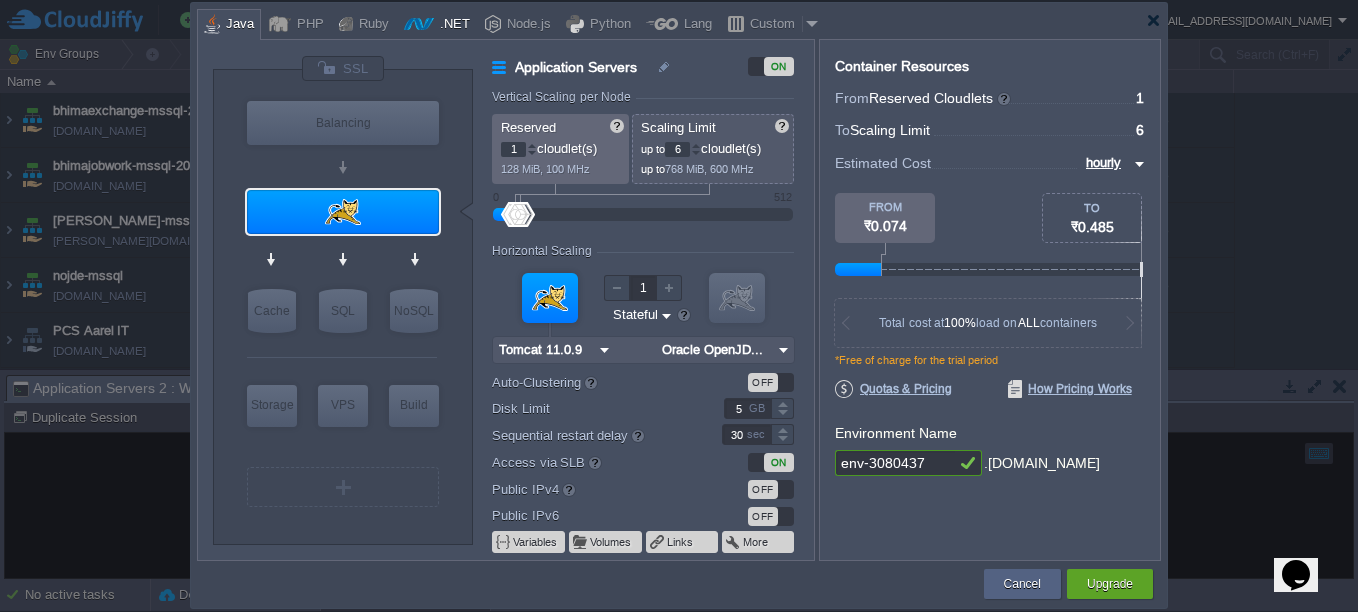 type on ".NET 9.0.301" 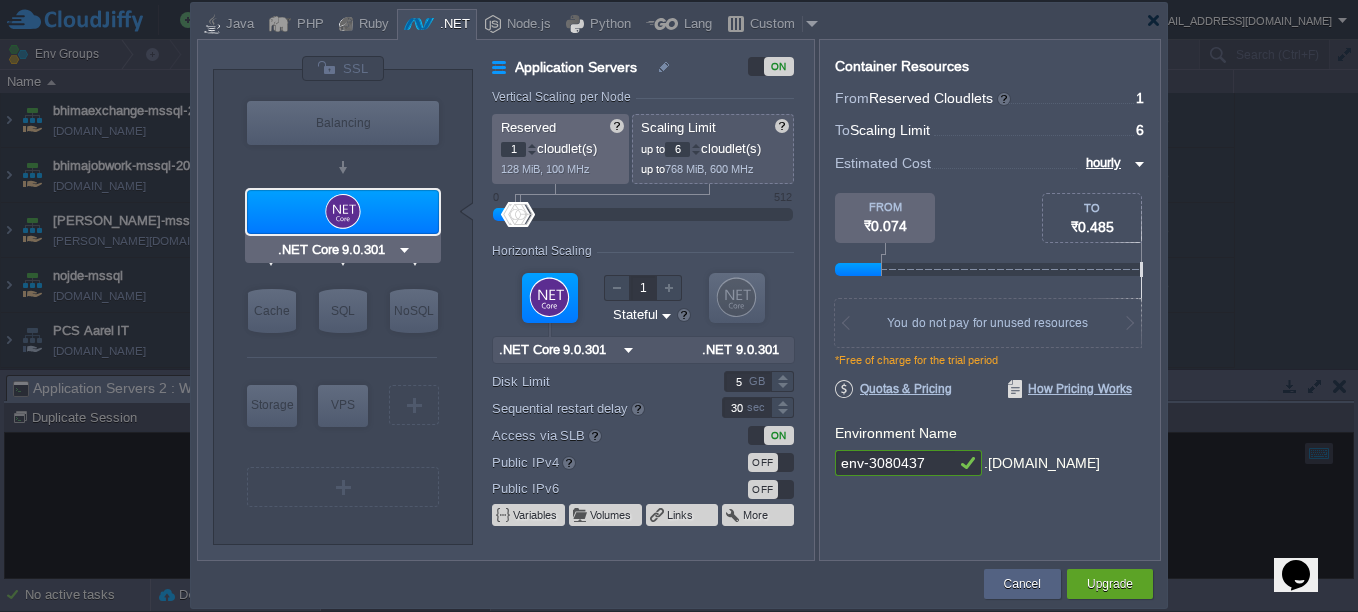 click at bounding box center [343, 212] 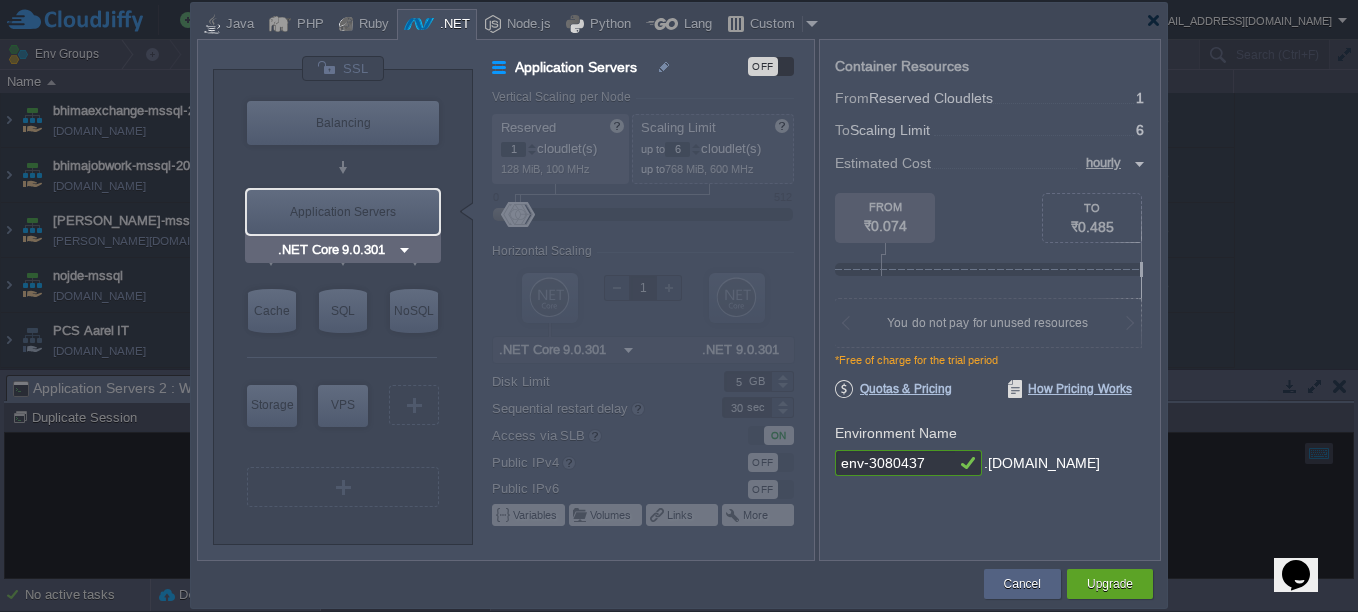 click on "Application Servers" at bounding box center (343, 212) 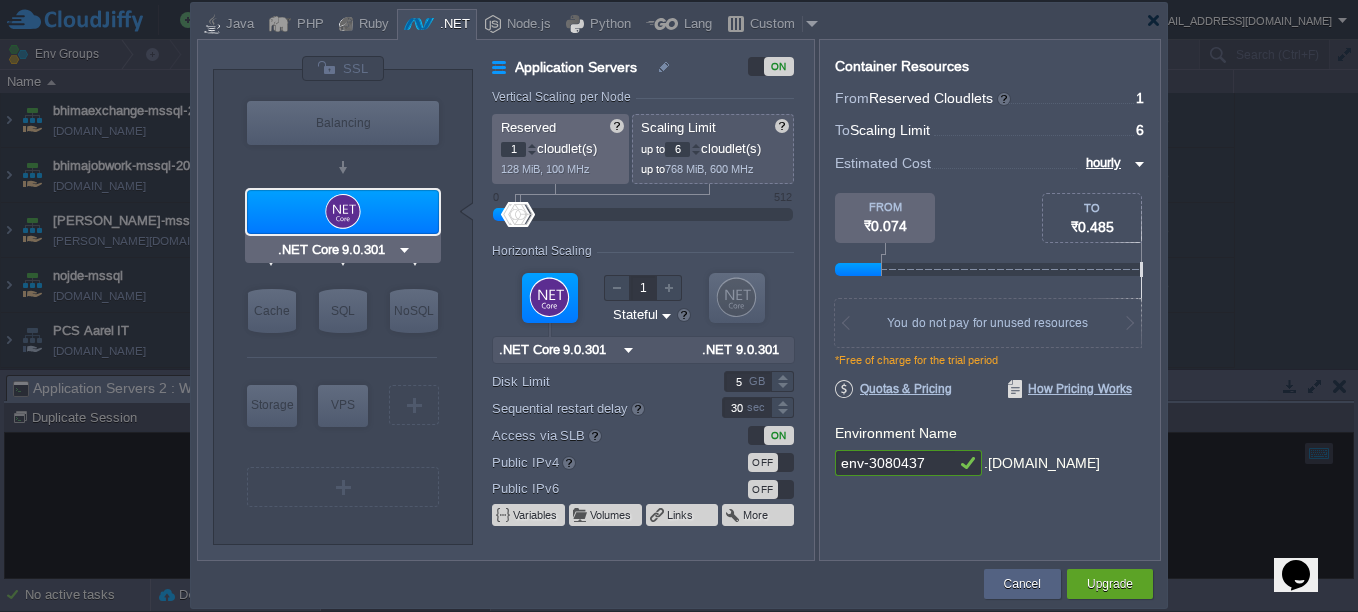 type on "Redis 7.2.4" 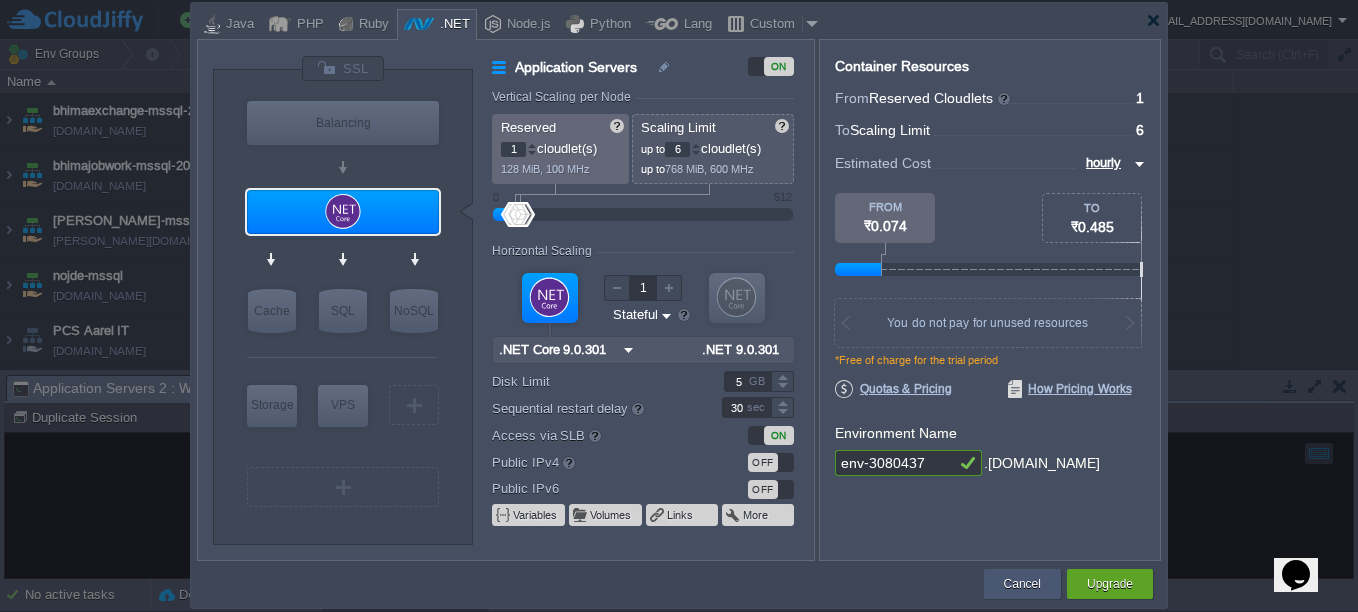 click on "Cancel" at bounding box center (1022, 584) 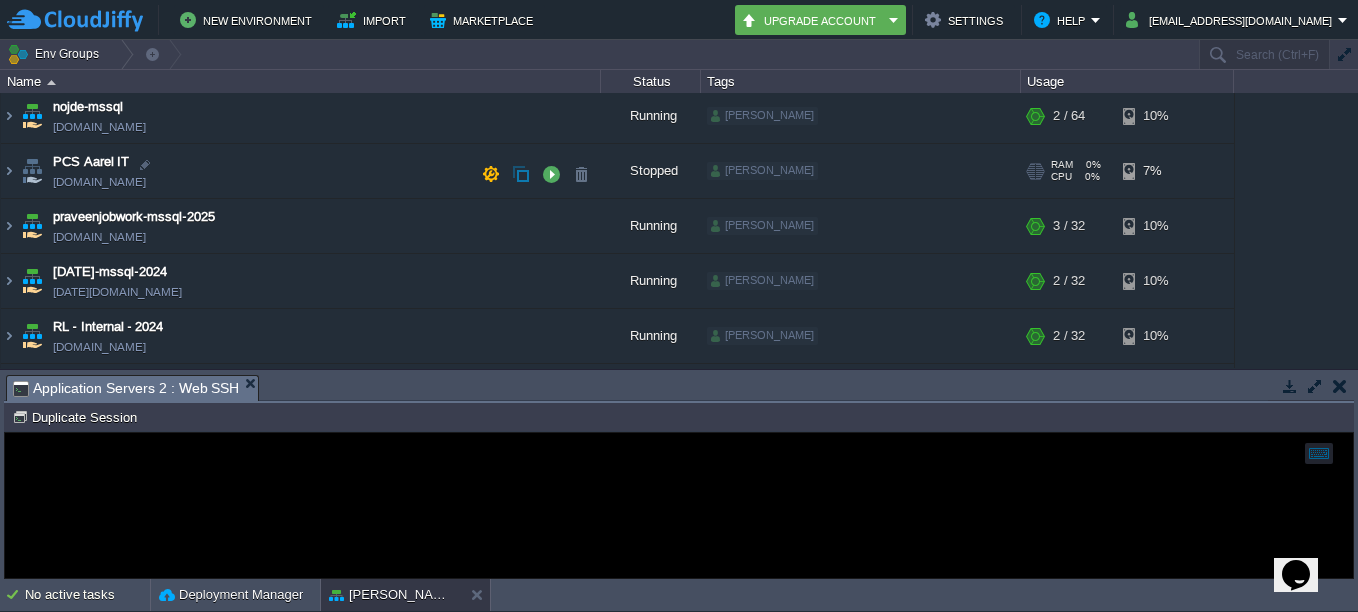 scroll, scrollTop: 200, scrollLeft: 0, axis: vertical 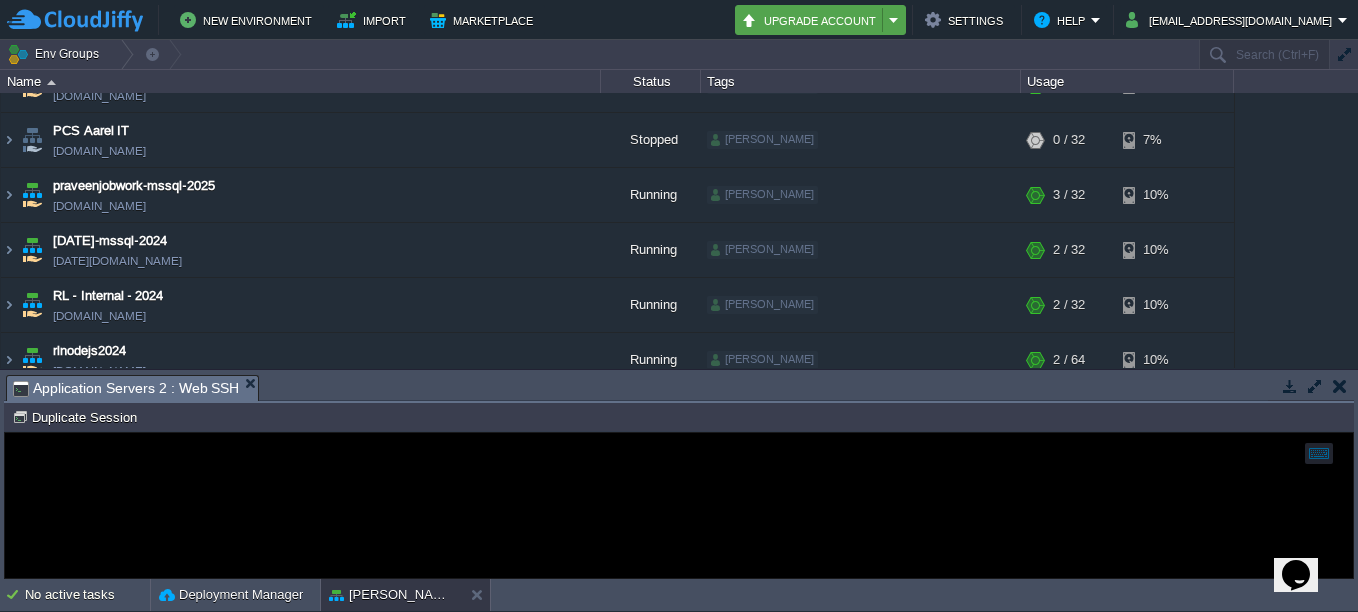 click on "Upgrade Account" at bounding box center (820, 20) 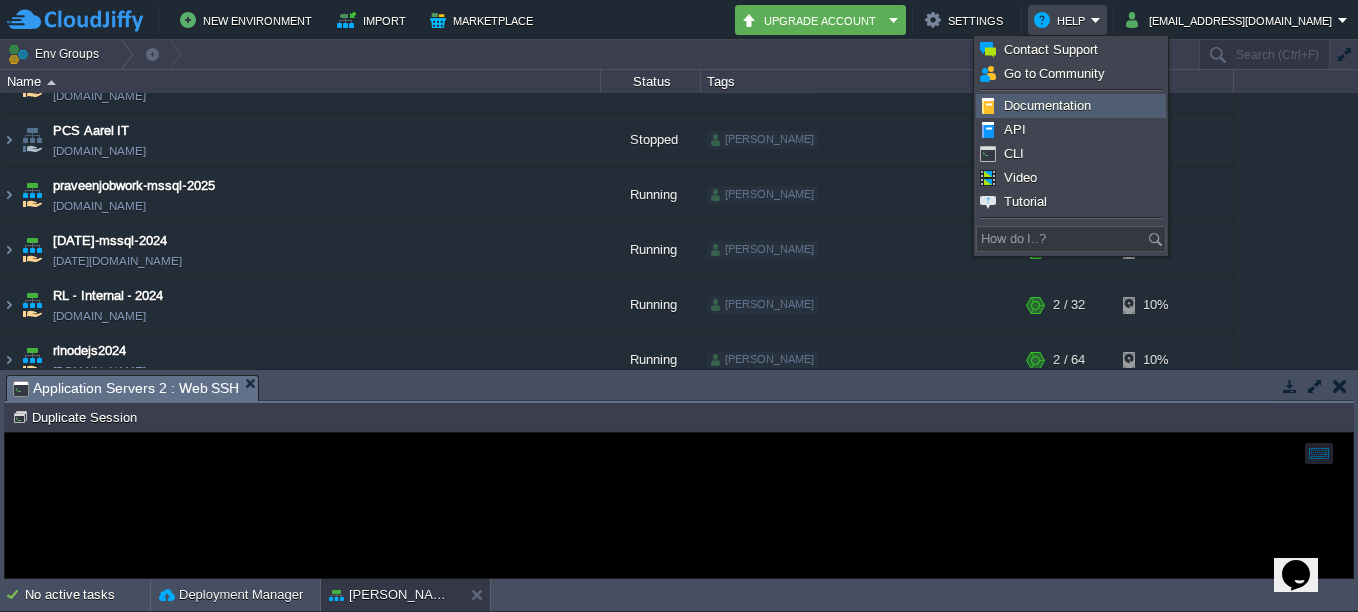 click on "Documentation" at bounding box center [1047, 105] 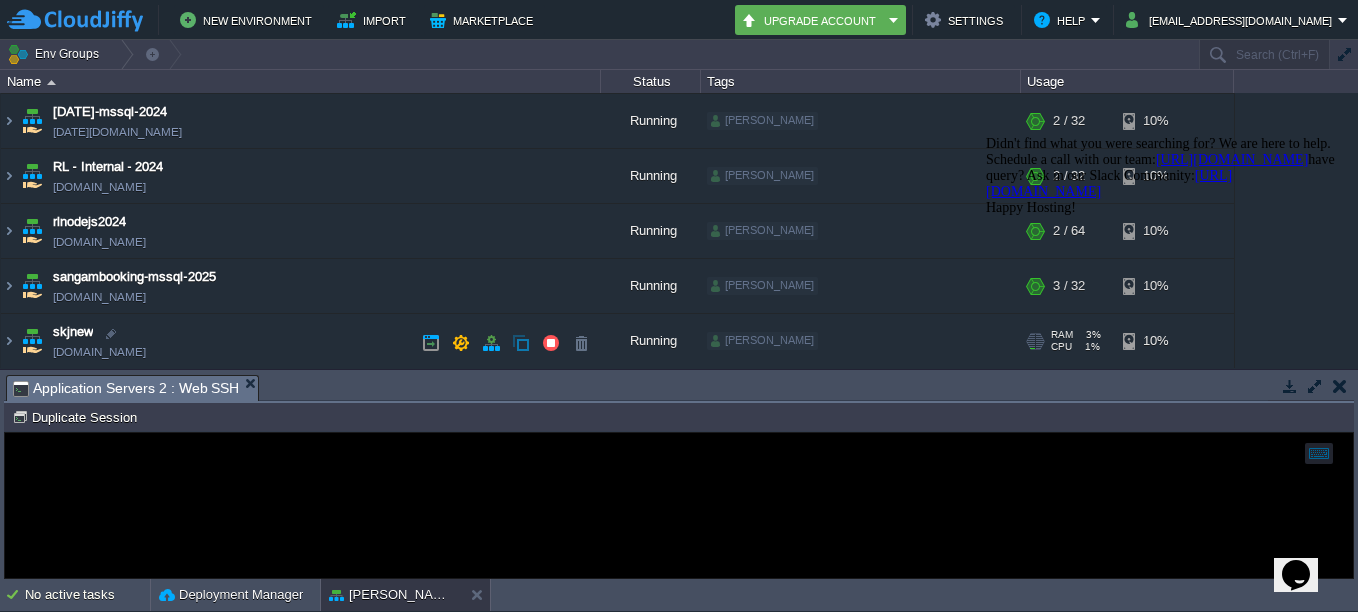 scroll, scrollTop: 330, scrollLeft: 0, axis: vertical 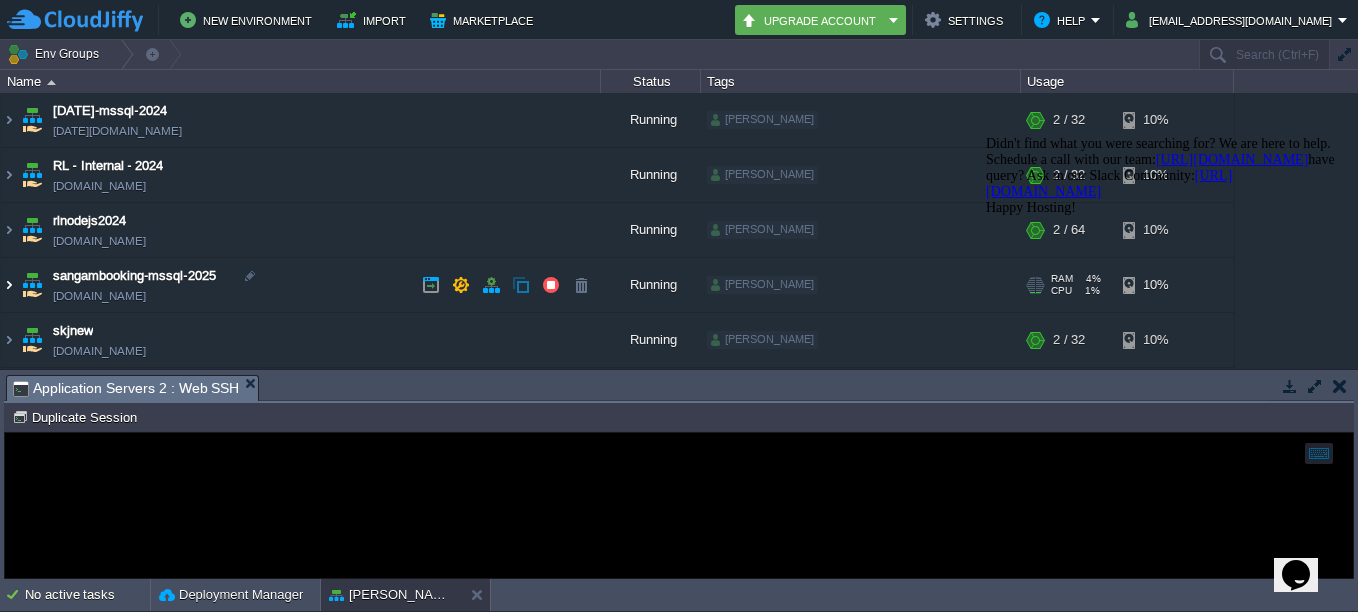 click at bounding box center (9, 285) 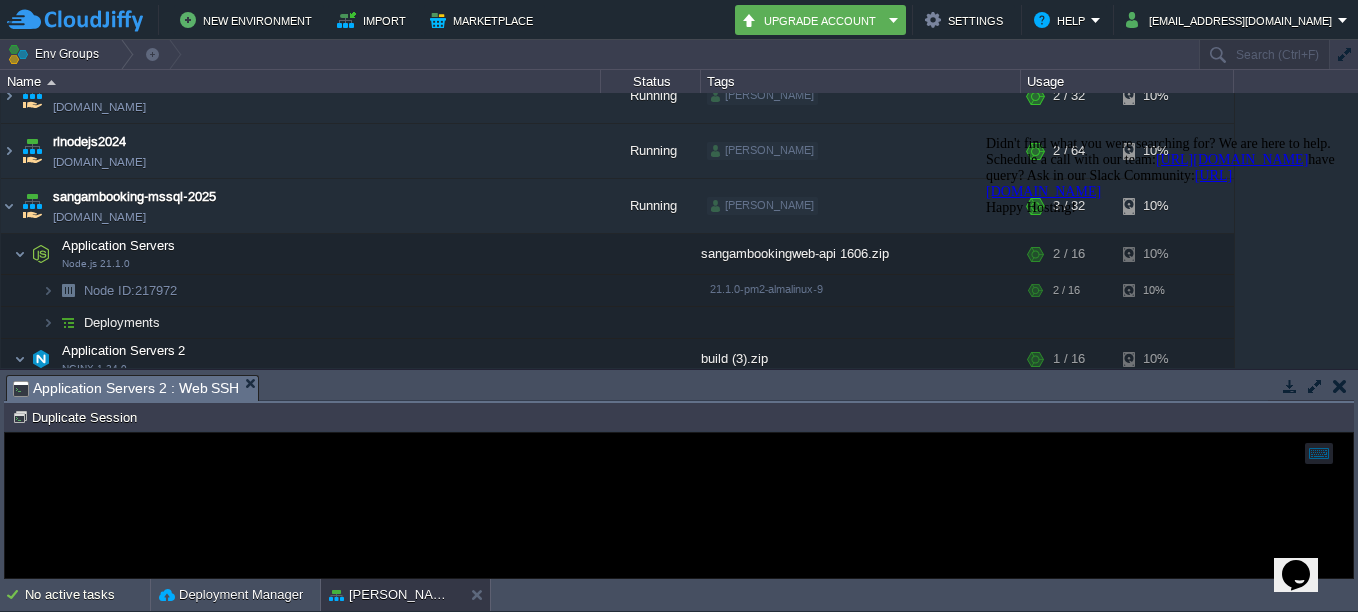 scroll, scrollTop: 530, scrollLeft: 0, axis: vertical 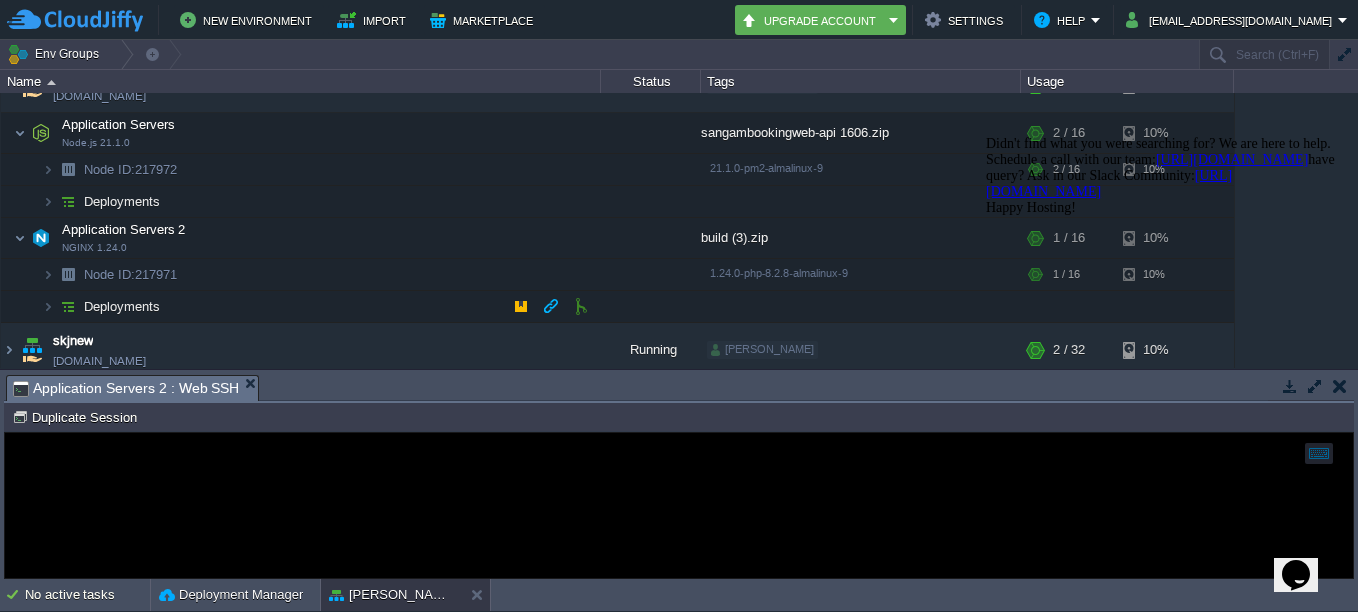 click at bounding box center [581, 306] 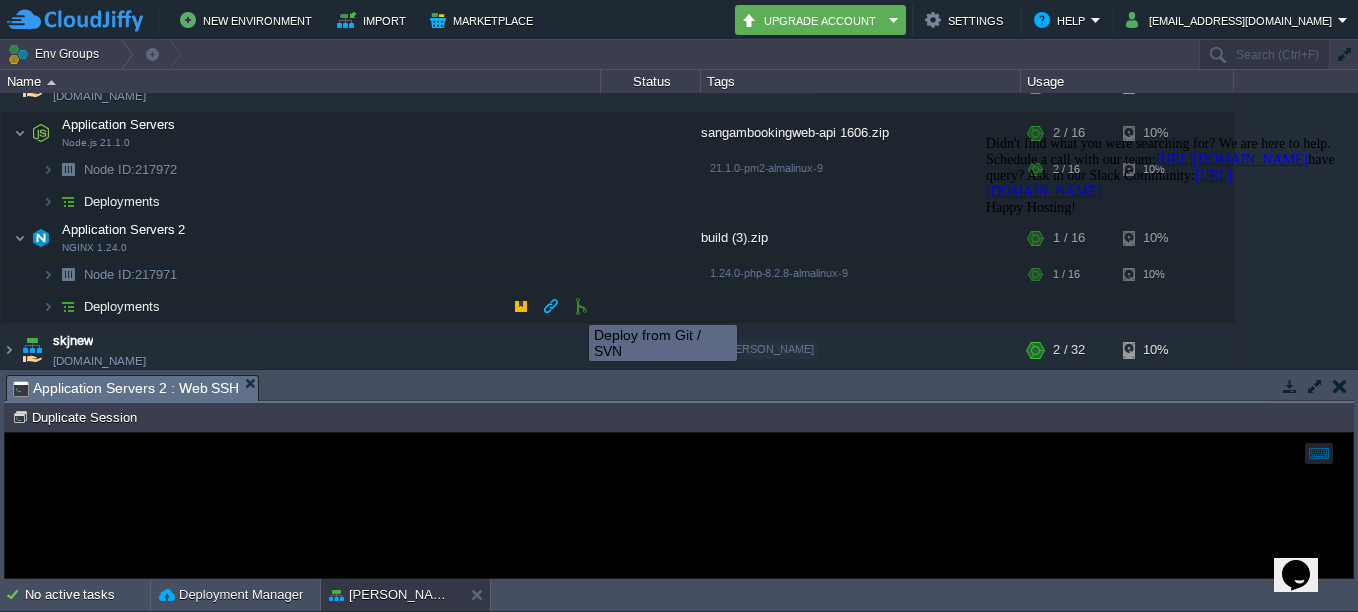 click at bounding box center [581, 306] 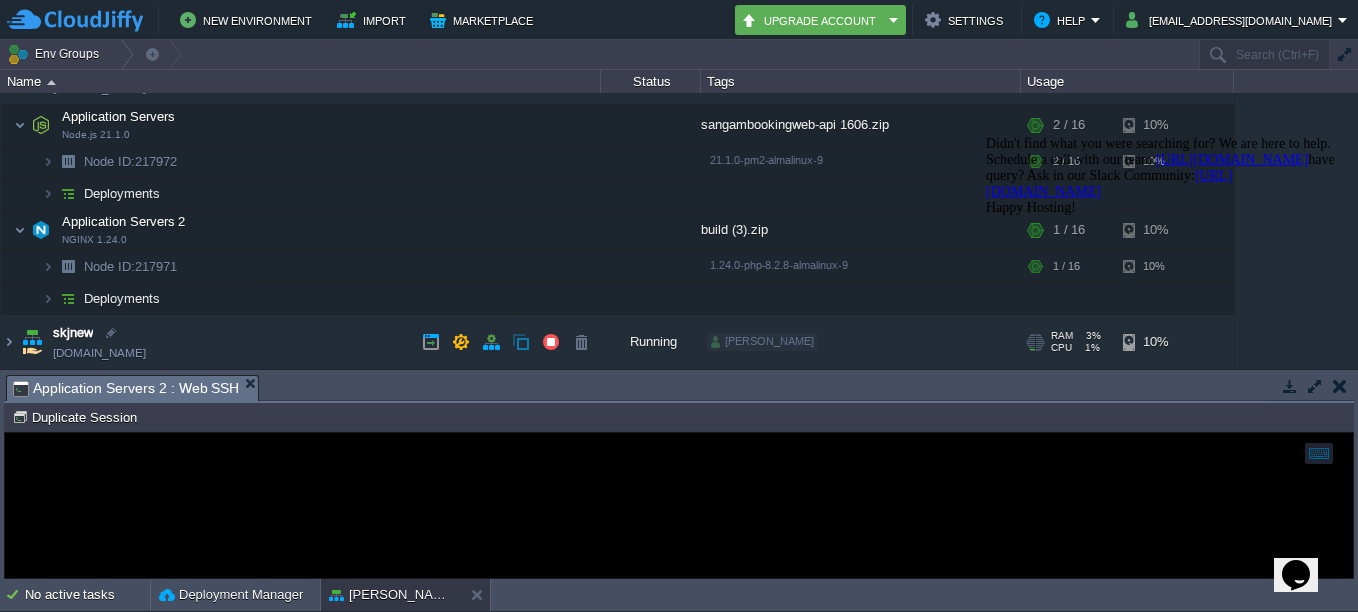 scroll, scrollTop: 540, scrollLeft: 0, axis: vertical 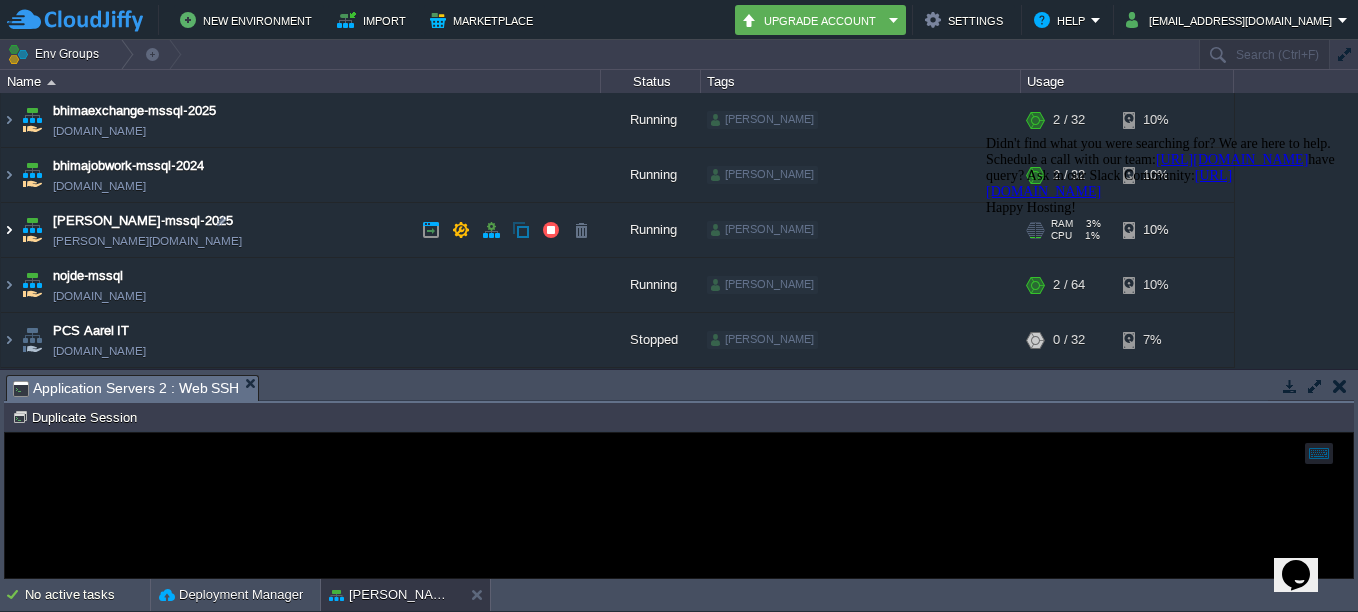 click at bounding box center (9, 230) 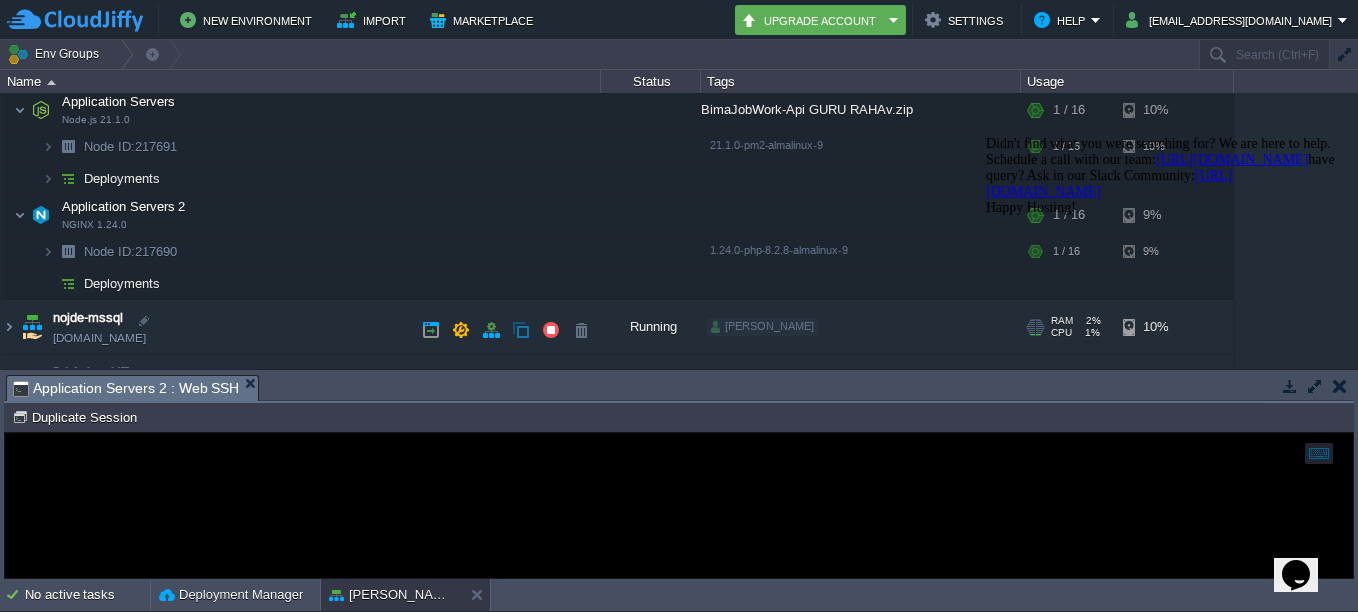 scroll, scrollTop: 200, scrollLeft: 0, axis: vertical 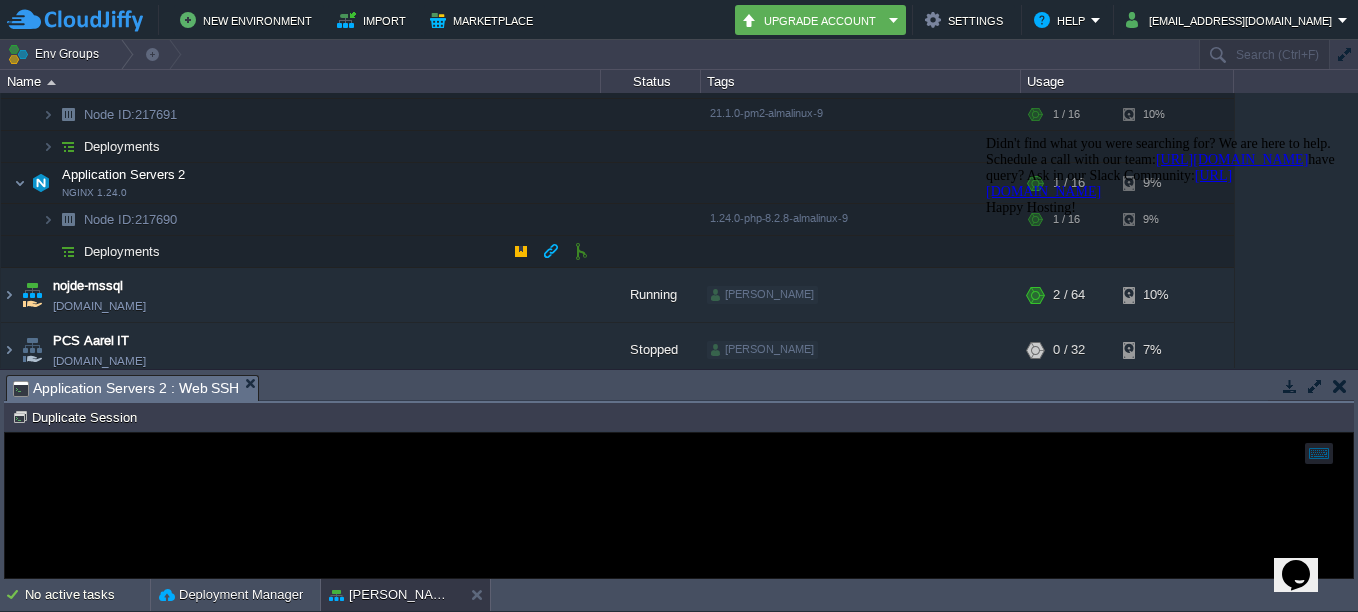 click at bounding box center (581, 251) 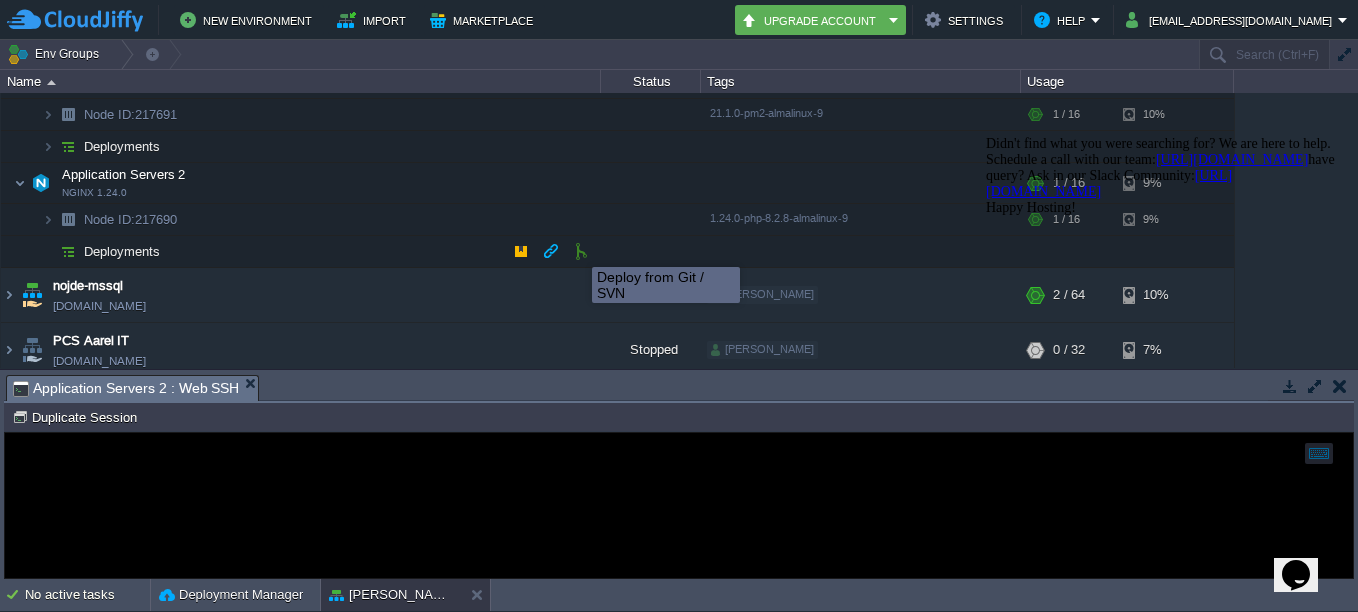 click at bounding box center [581, 251] 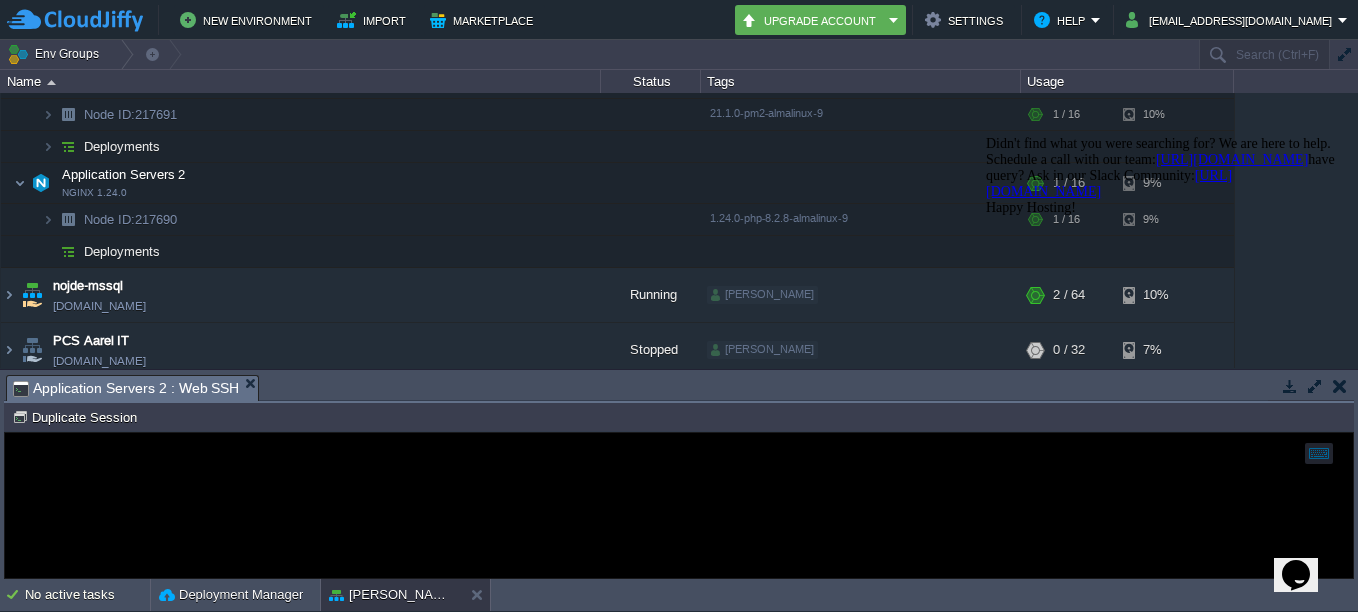 click at bounding box center [1166, 136] 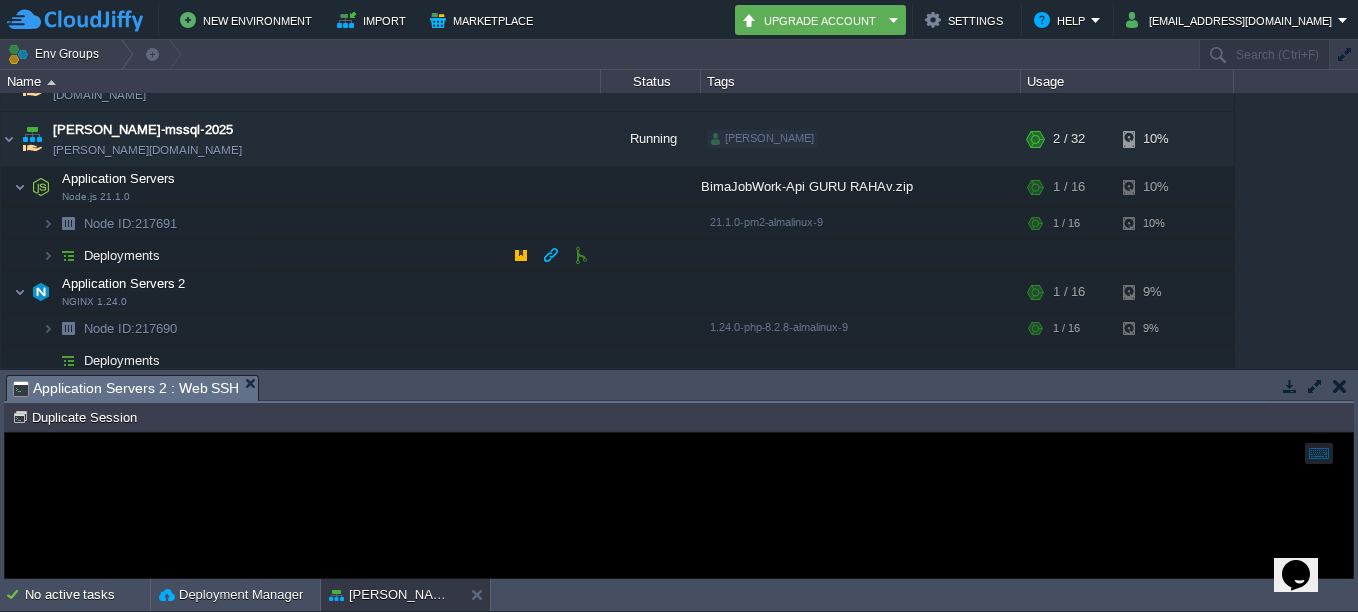 scroll, scrollTop: 0, scrollLeft: 0, axis: both 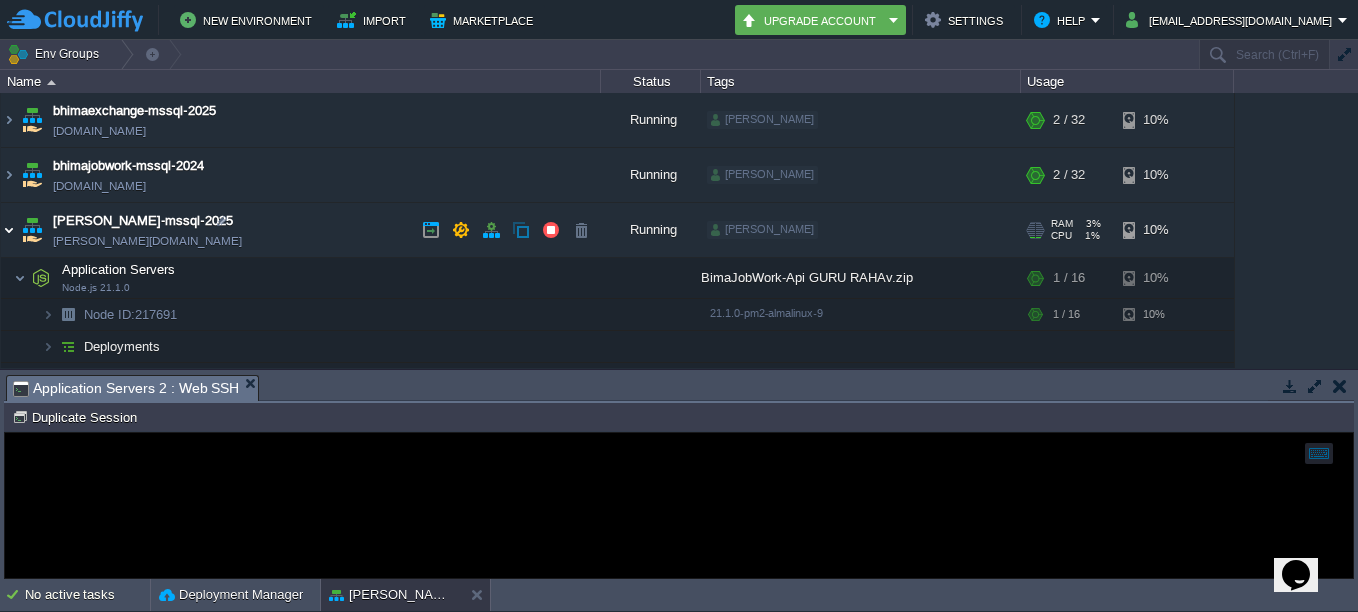 click at bounding box center [9, 230] 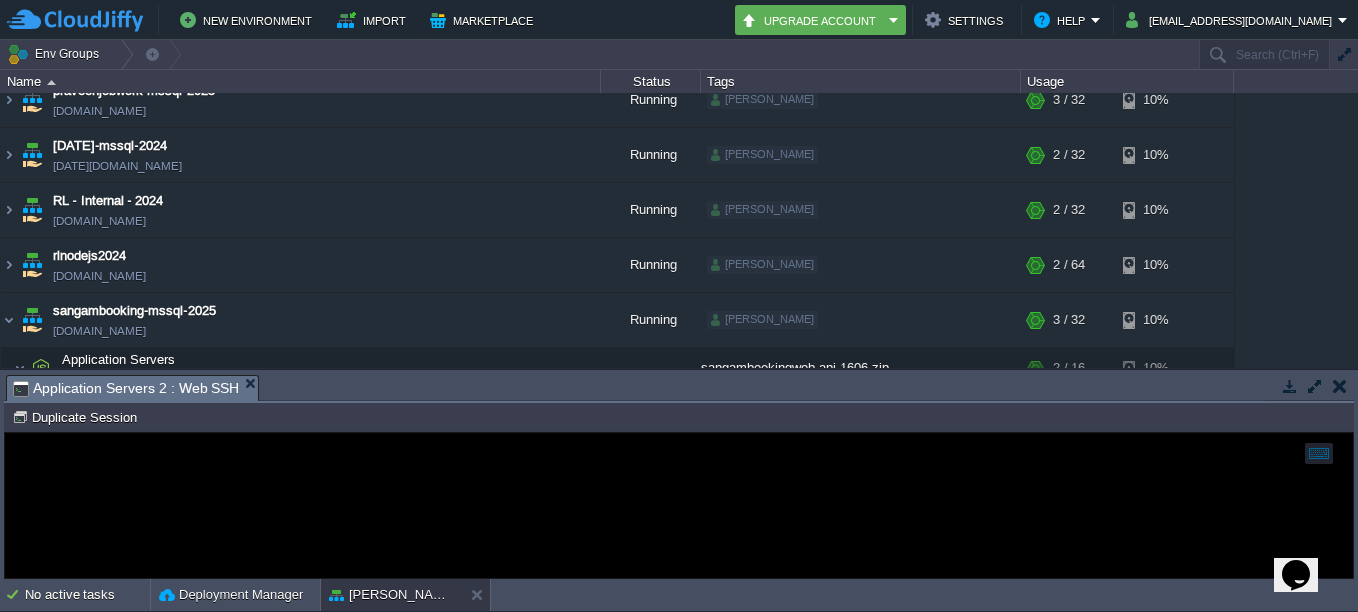 scroll, scrollTop: 540, scrollLeft: 0, axis: vertical 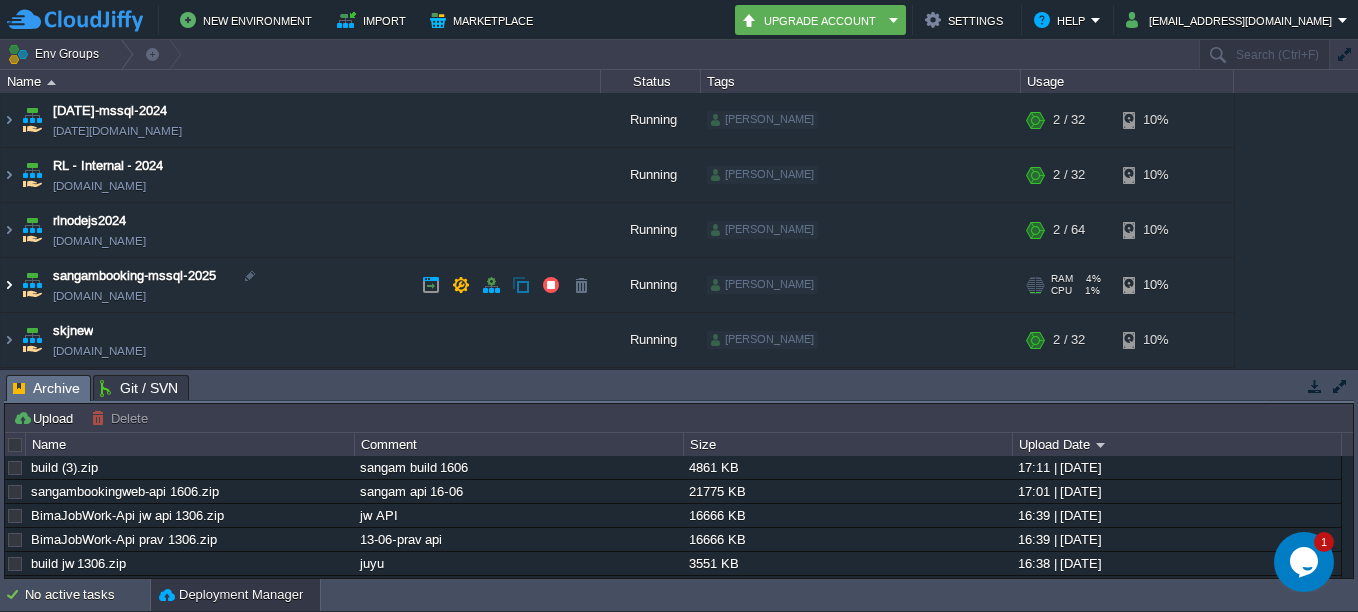 click at bounding box center [9, 285] 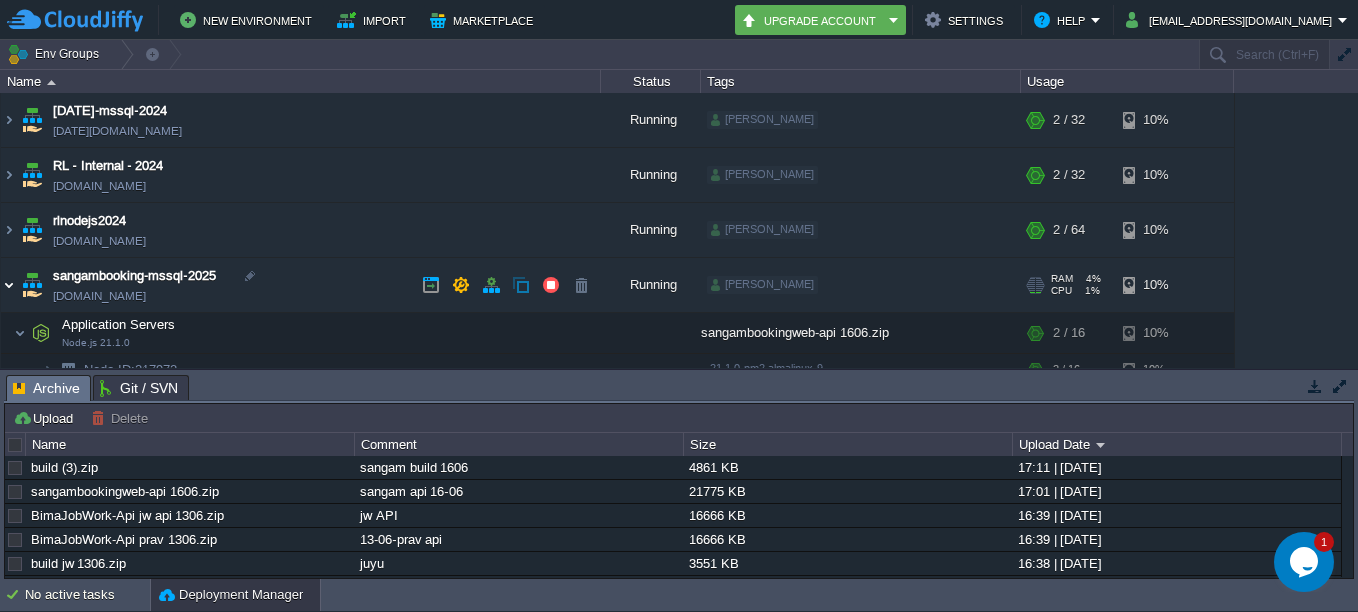 click at bounding box center (9, 285) 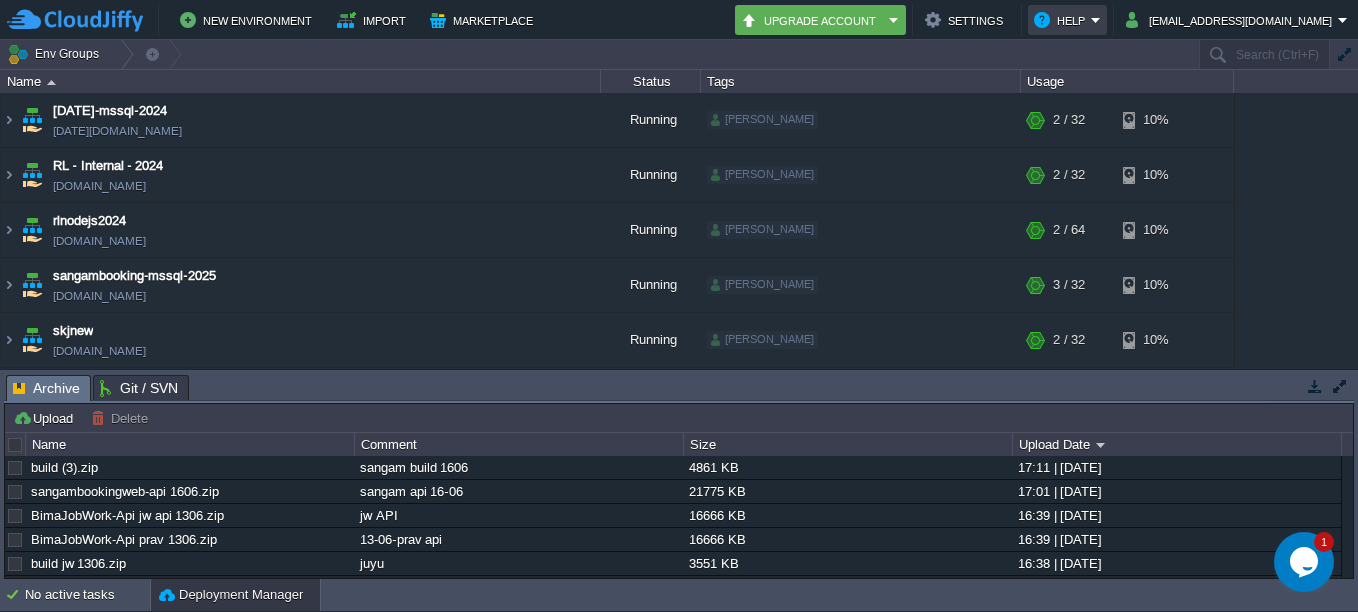 click on "Help" at bounding box center (1067, 20) 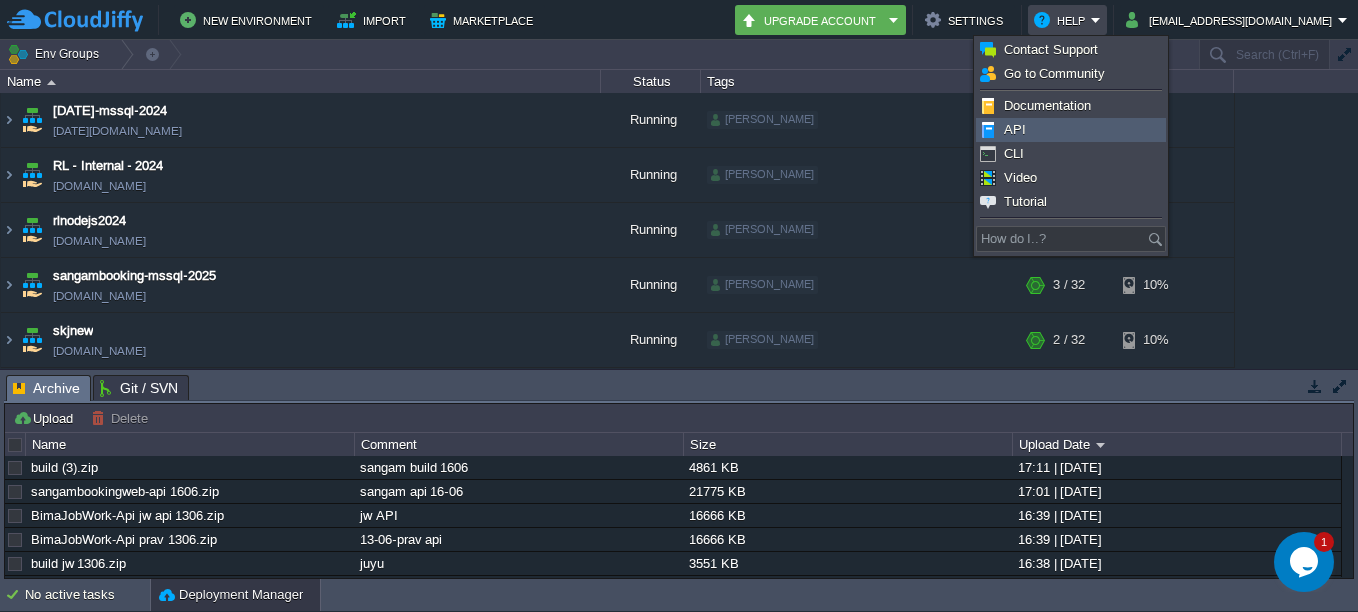 click on "API" at bounding box center (1071, 130) 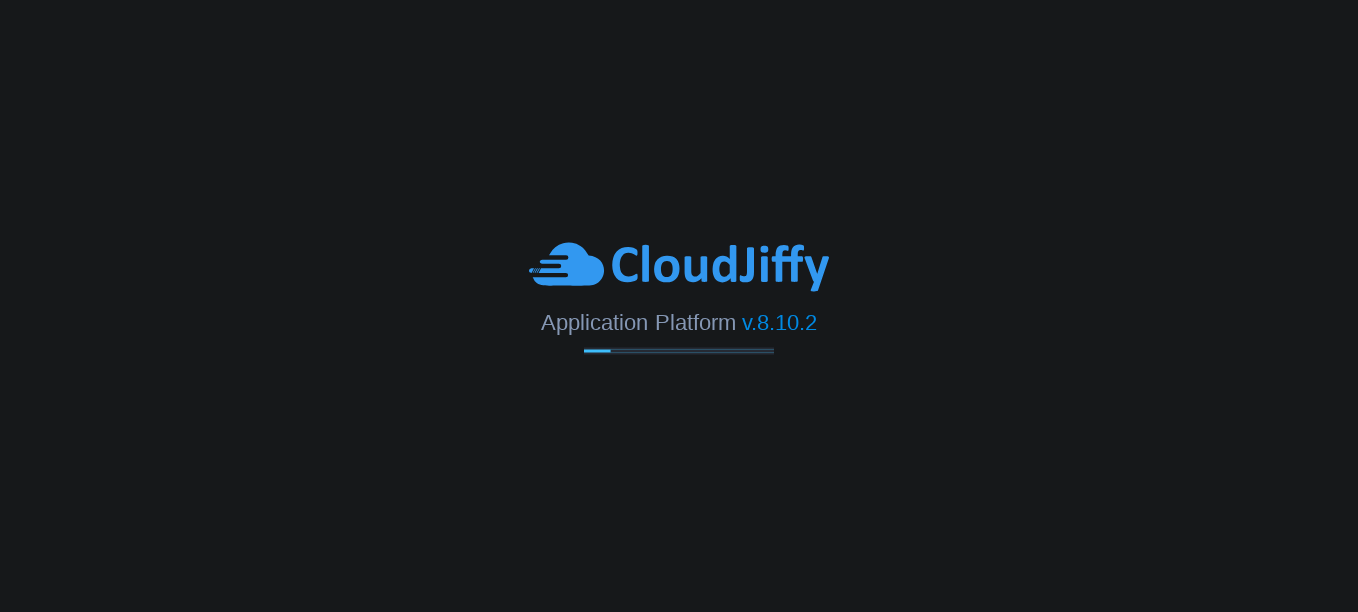 scroll, scrollTop: 0, scrollLeft: 0, axis: both 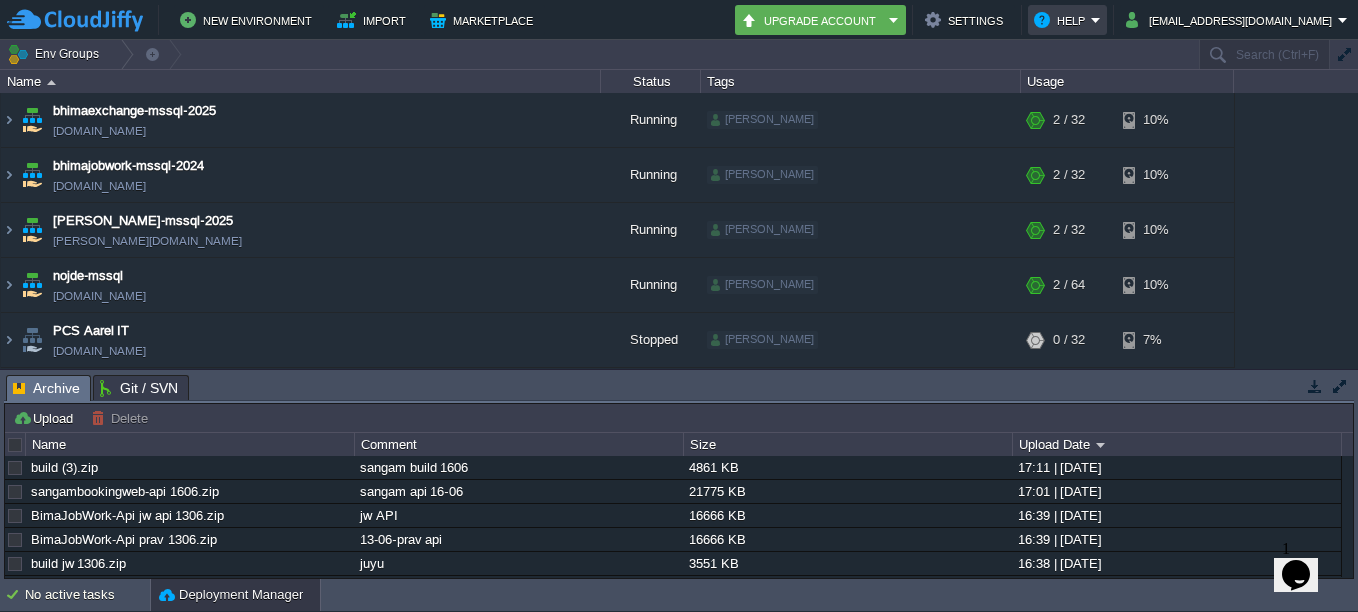 click on "Help" at bounding box center (1067, 20) 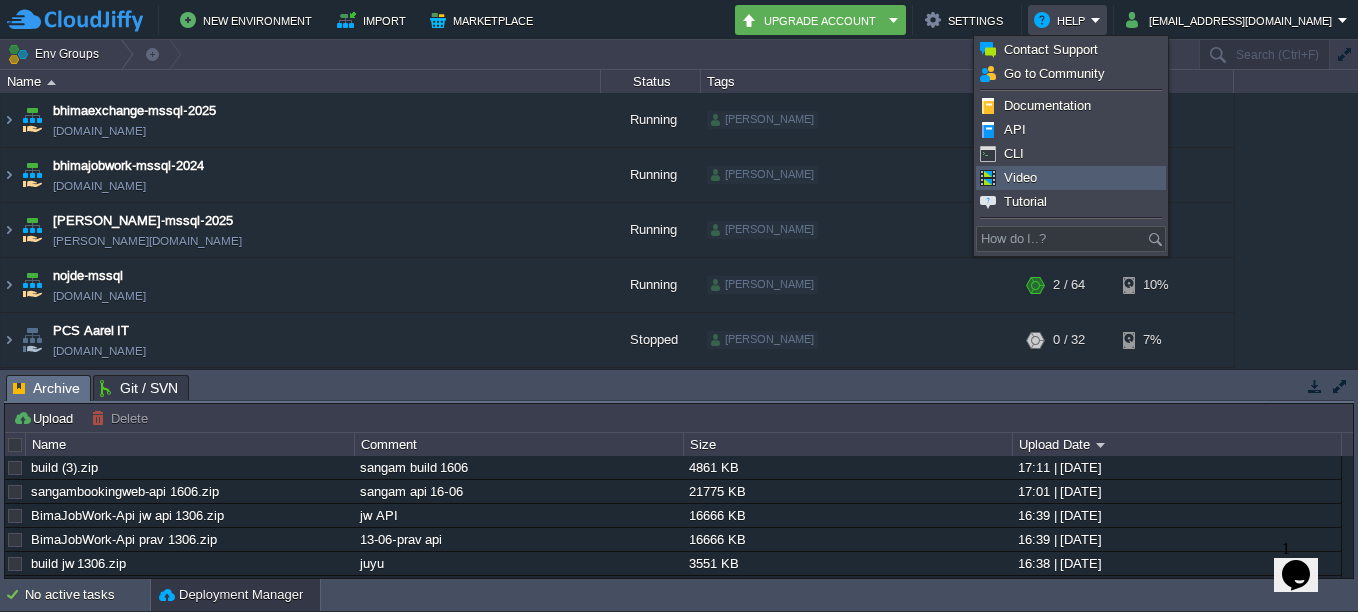 click on "Video" at bounding box center (1071, 178) 